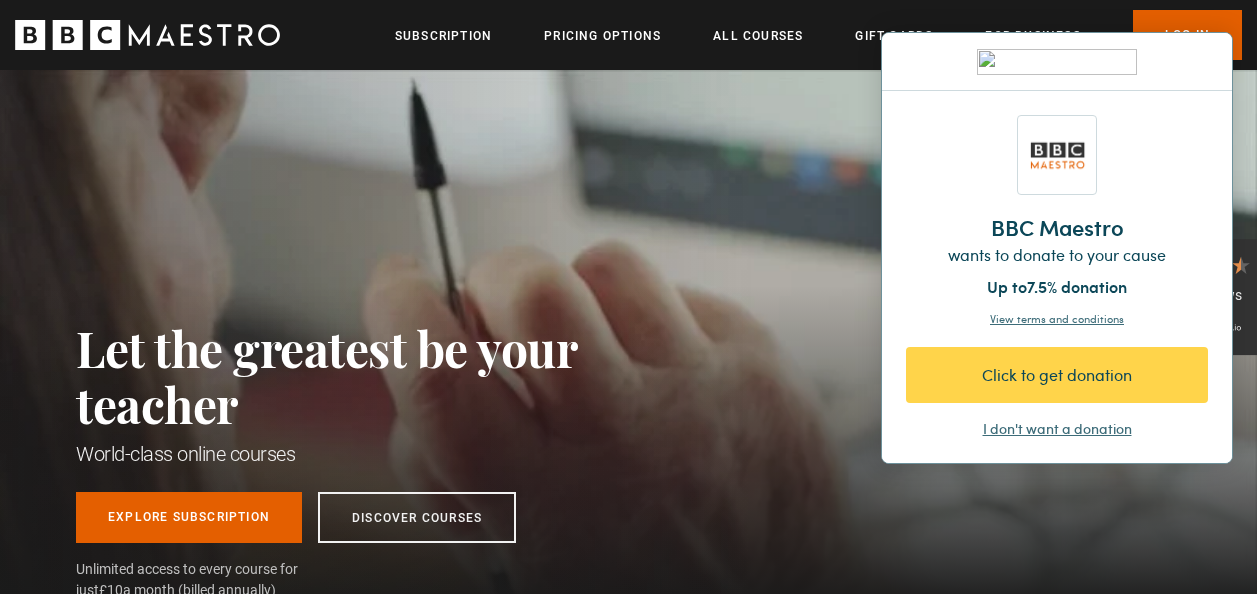 scroll, scrollTop: 0, scrollLeft: 0, axis: both 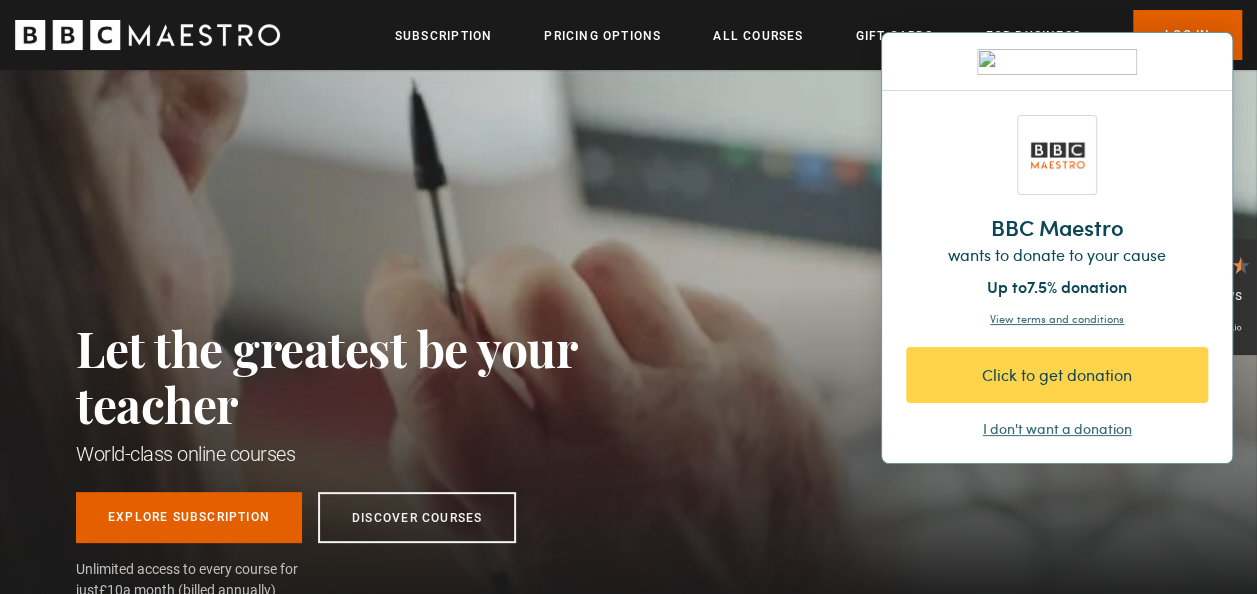 click on "I don't want a donation" at bounding box center (1057, 429) 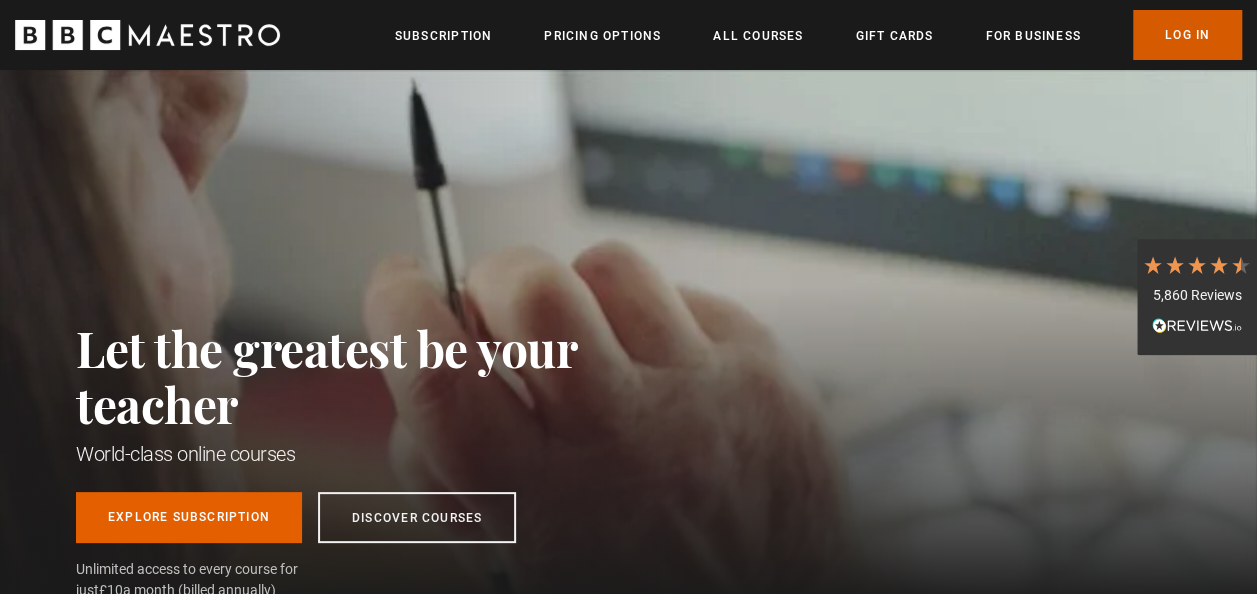 click on "Log In" at bounding box center (1187, 35) 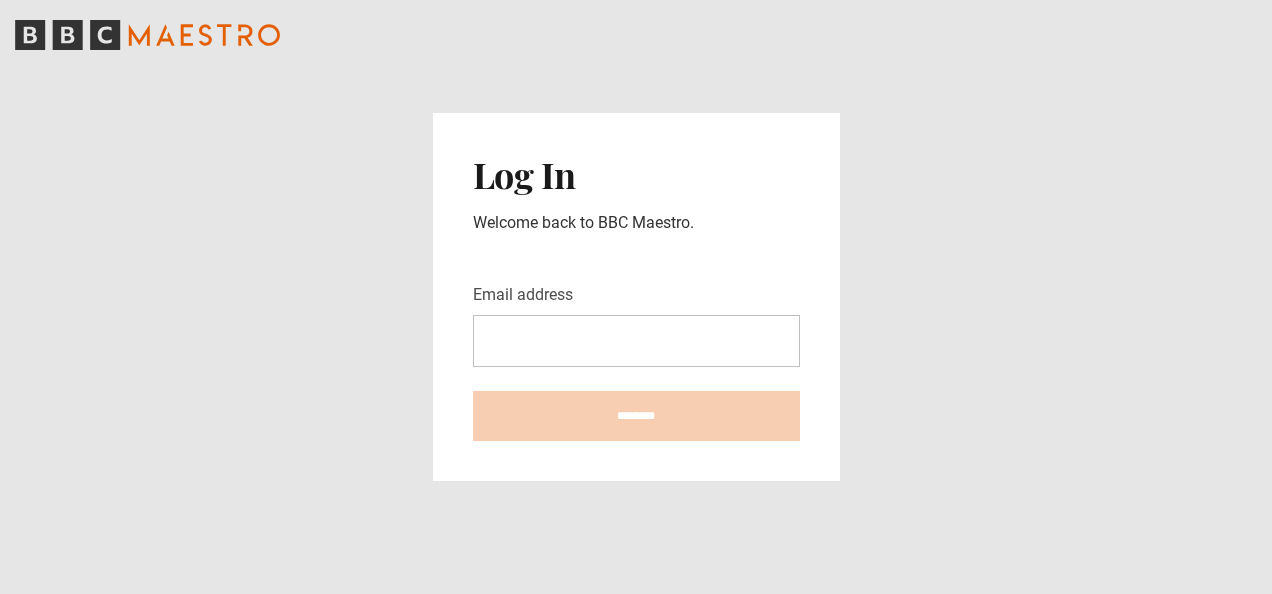 scroll, scrollTop: 0, scrollLeft: 0, axis: both 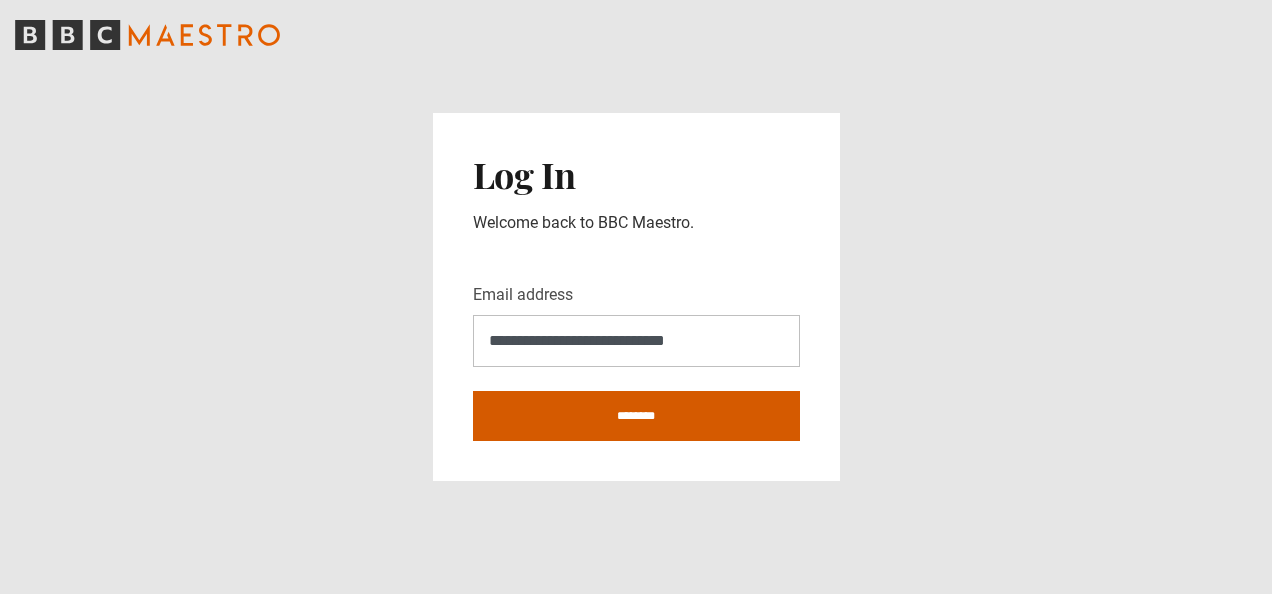 type on "**********" 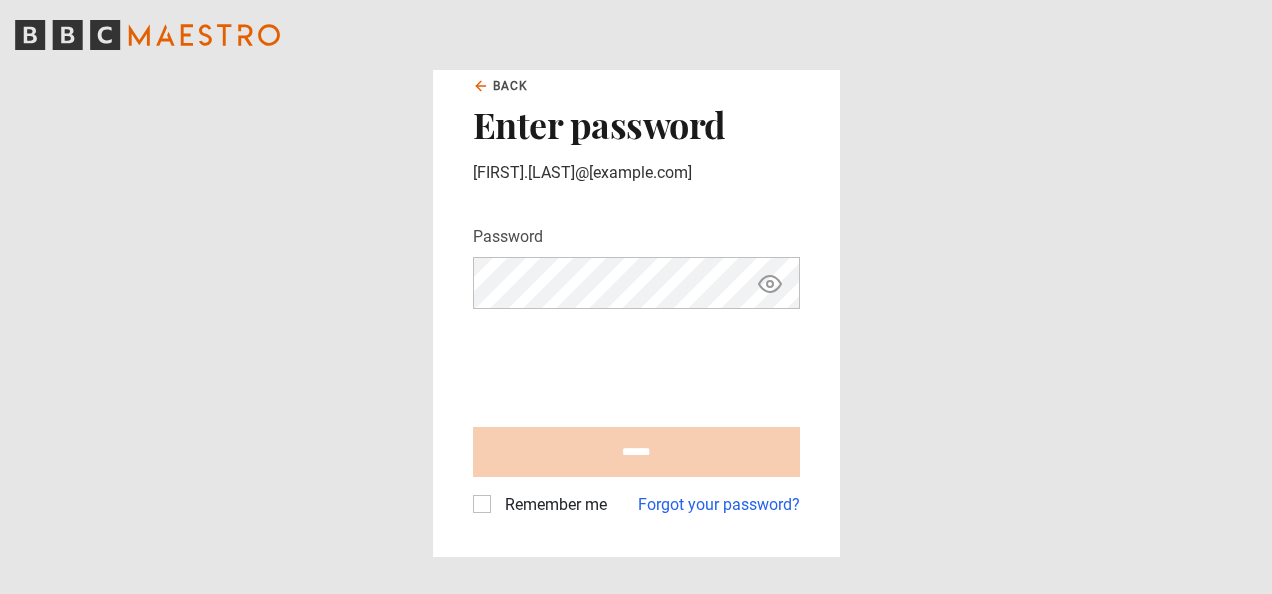 scroll, scrollTop: 0, scrollLeft: 0, axis: both 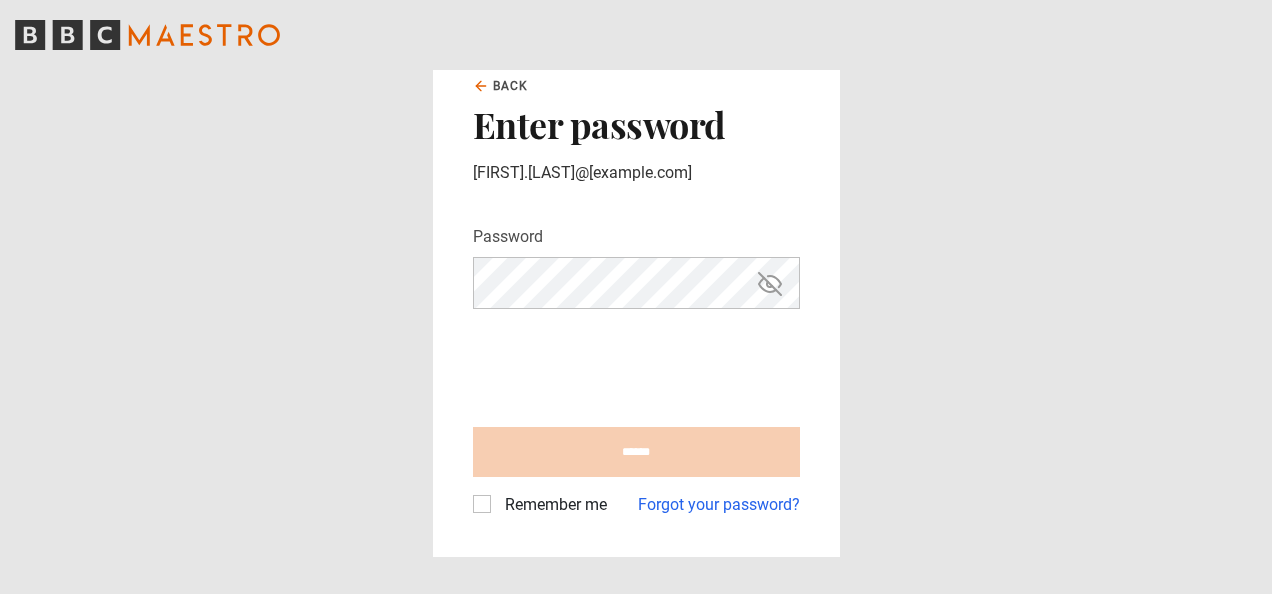 click 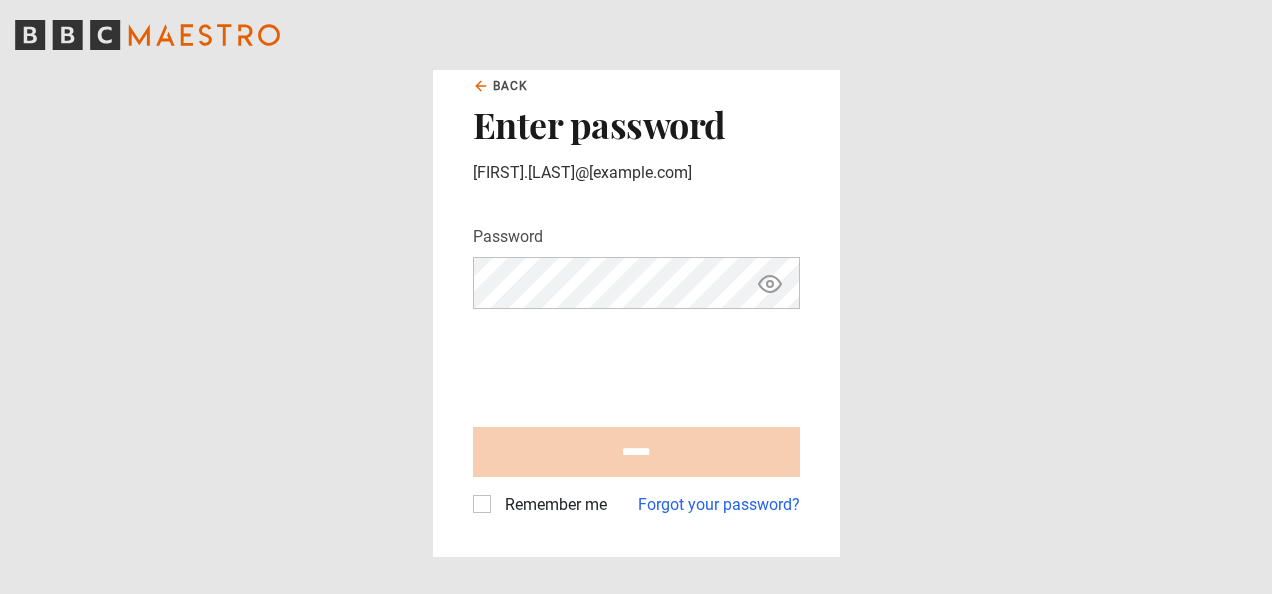 click 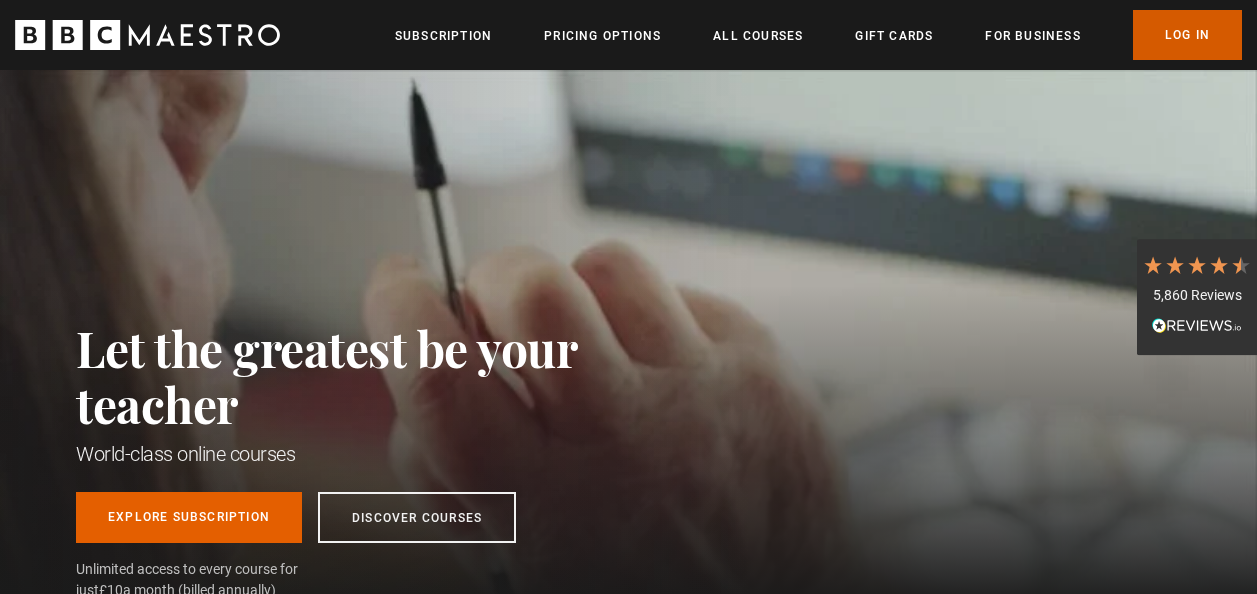 click on "Log In" at bounding box center (1187, 35) 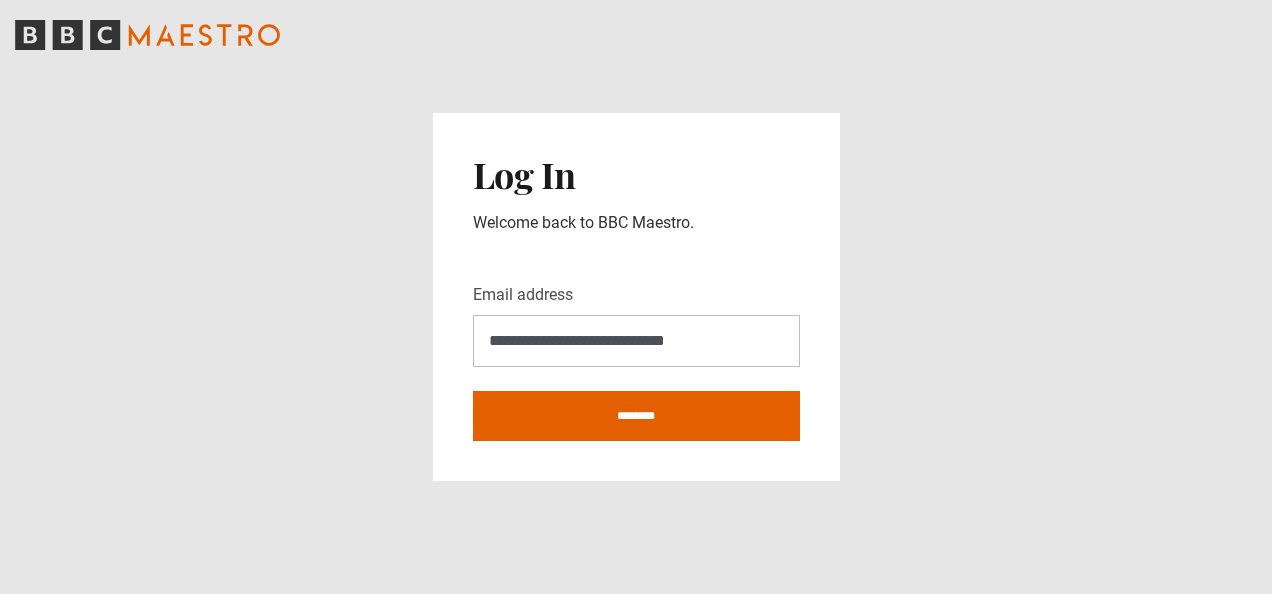 scroll, scrollTop: 0, scrollLeft: 0, axis: both 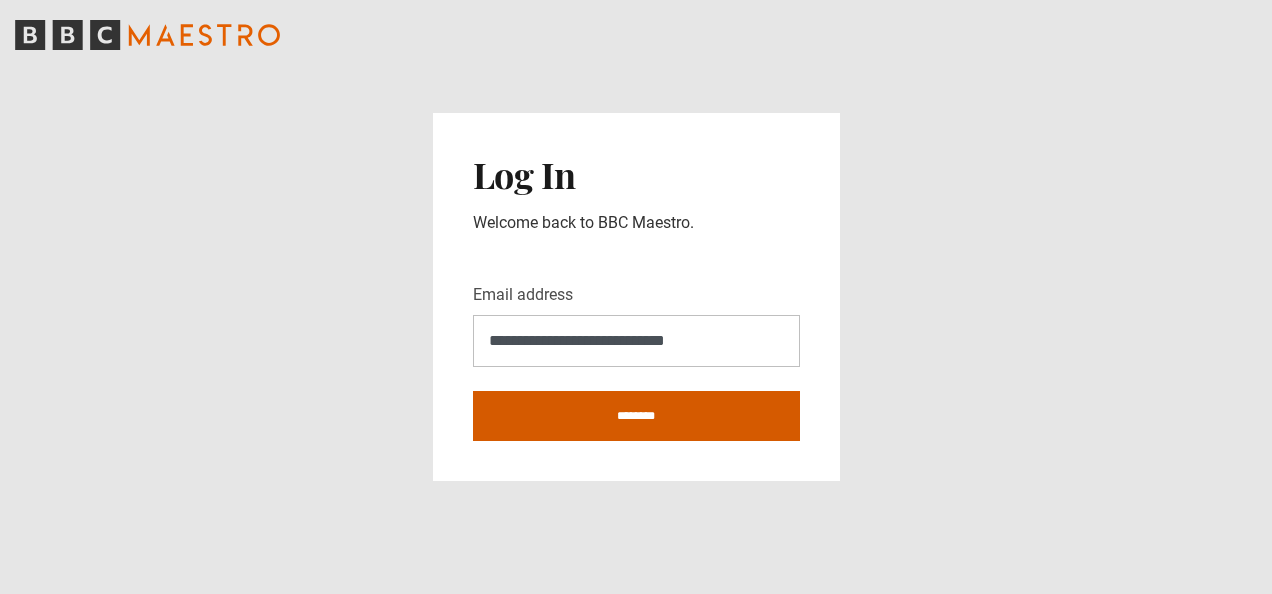 click on "********" at bounding box center [636, 416] 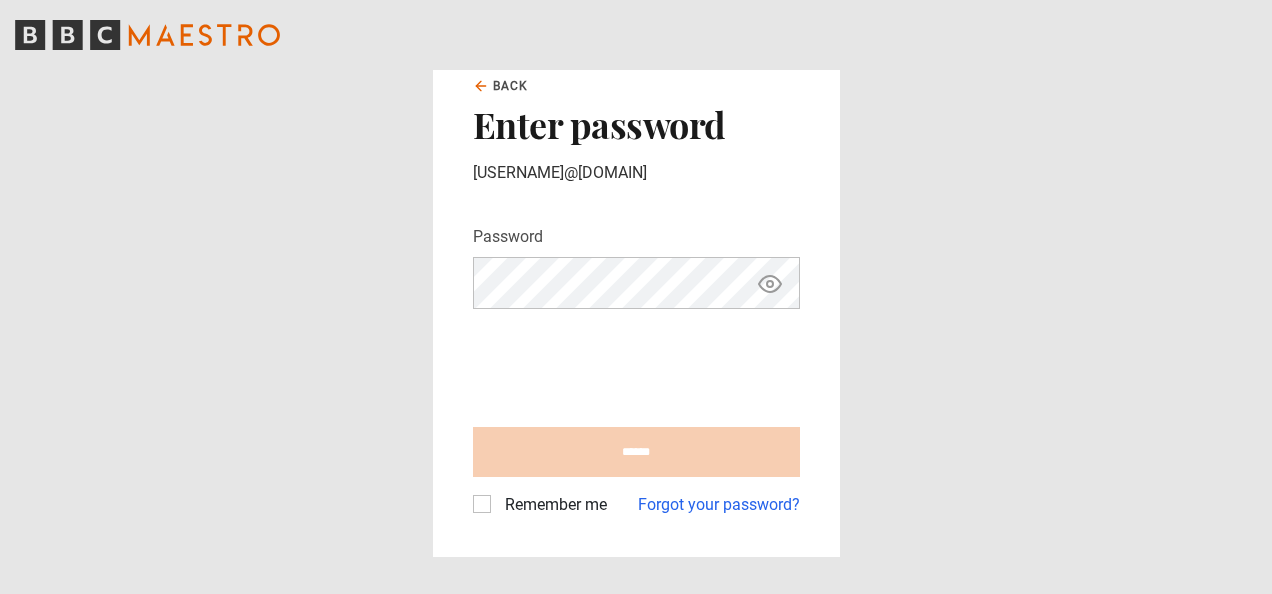 scroll, scrollTop: 0, scrollLeft: 0, axis: both 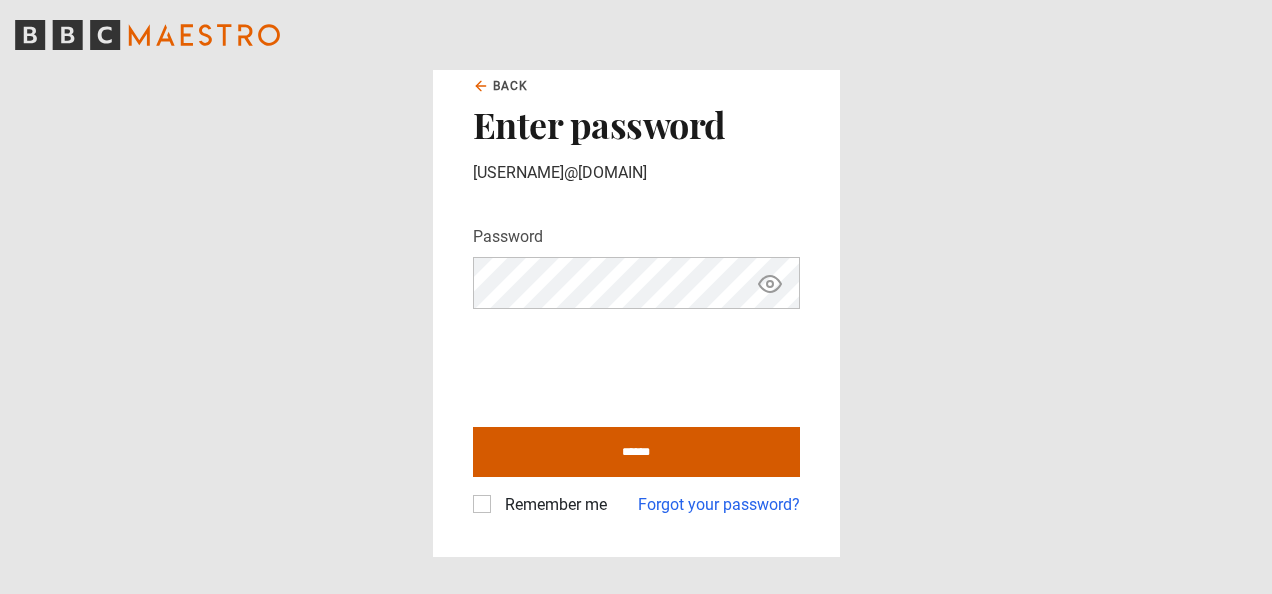 click on "******" at bounding box center [636, 452] 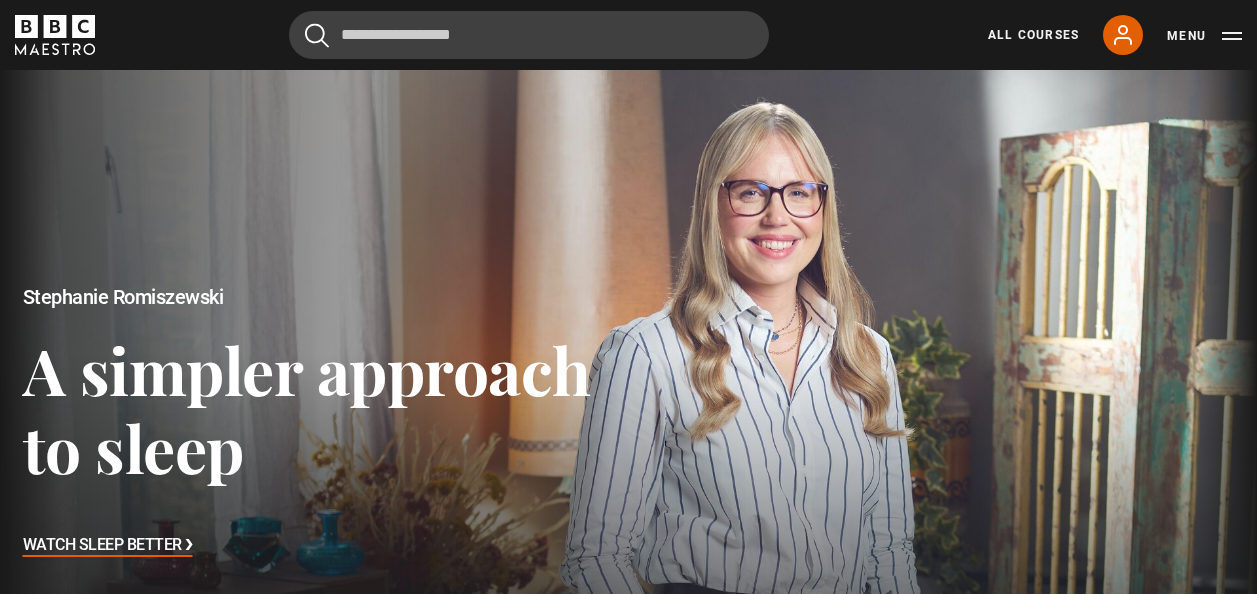 scroll, scrollTop: 0, scrollLeft: 0, axis: both 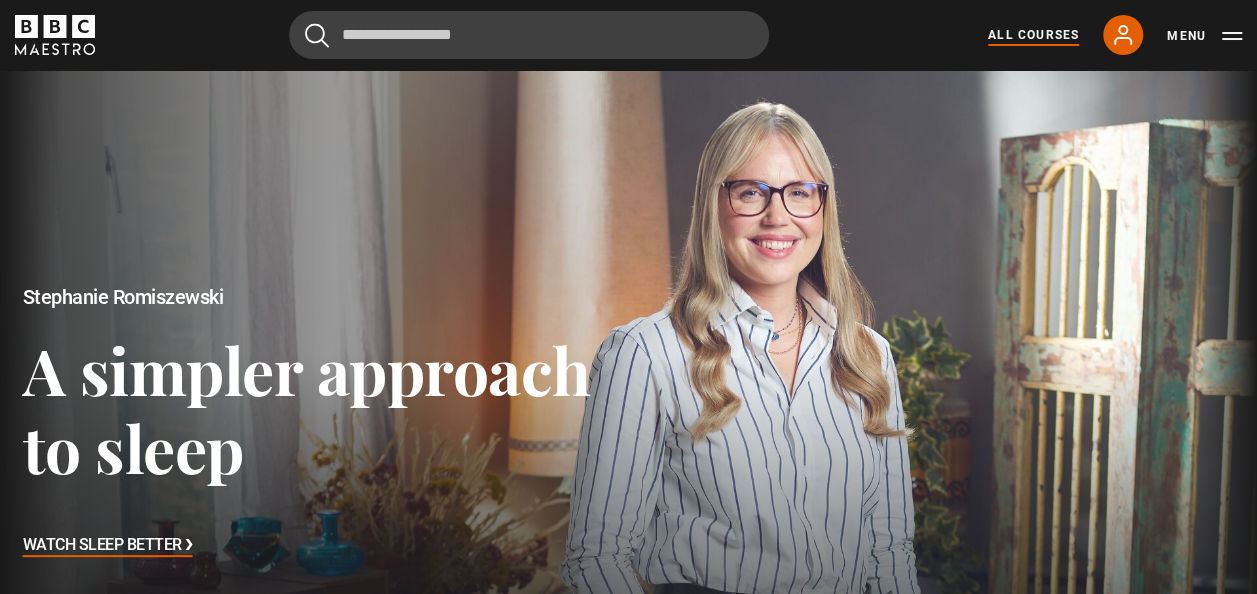 click on "All Courses" at bounding box center (1033, 35) 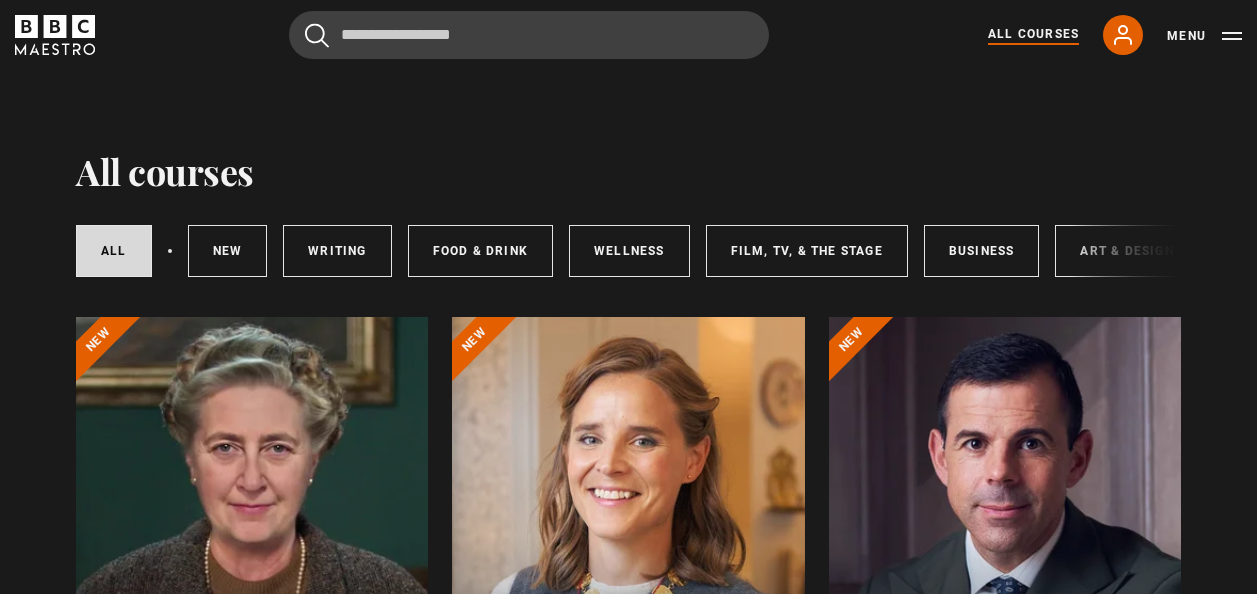 scroll, scrollTop: 0, scrollLeft: 0, axis: both 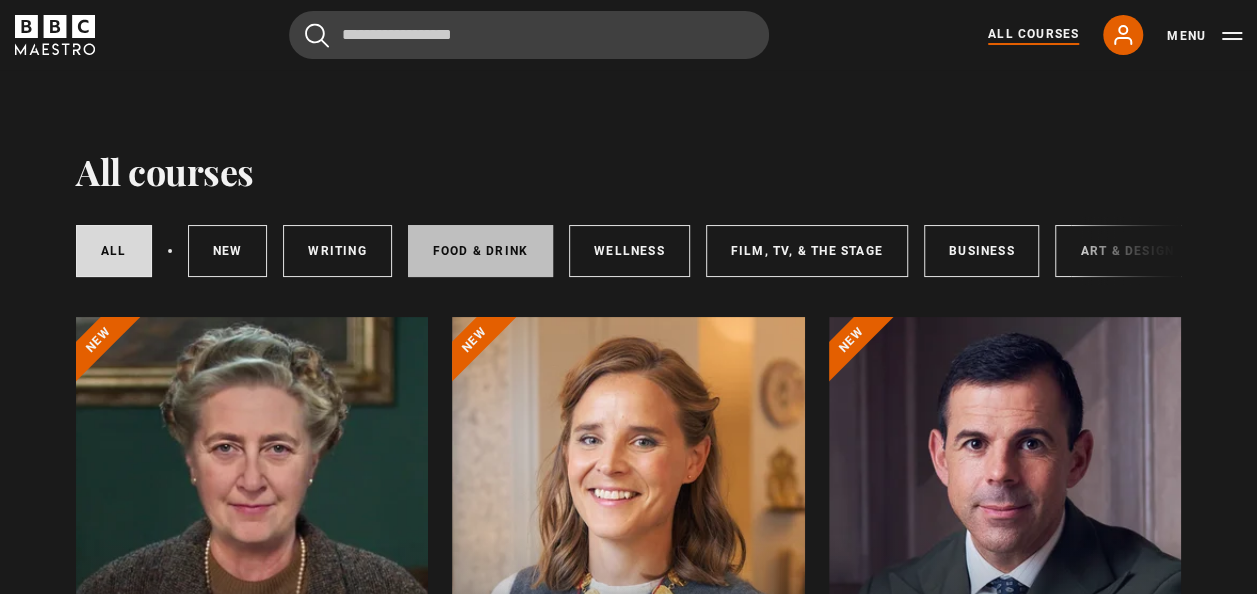 click on "Food & Drink" at bounding box center (480, 251) 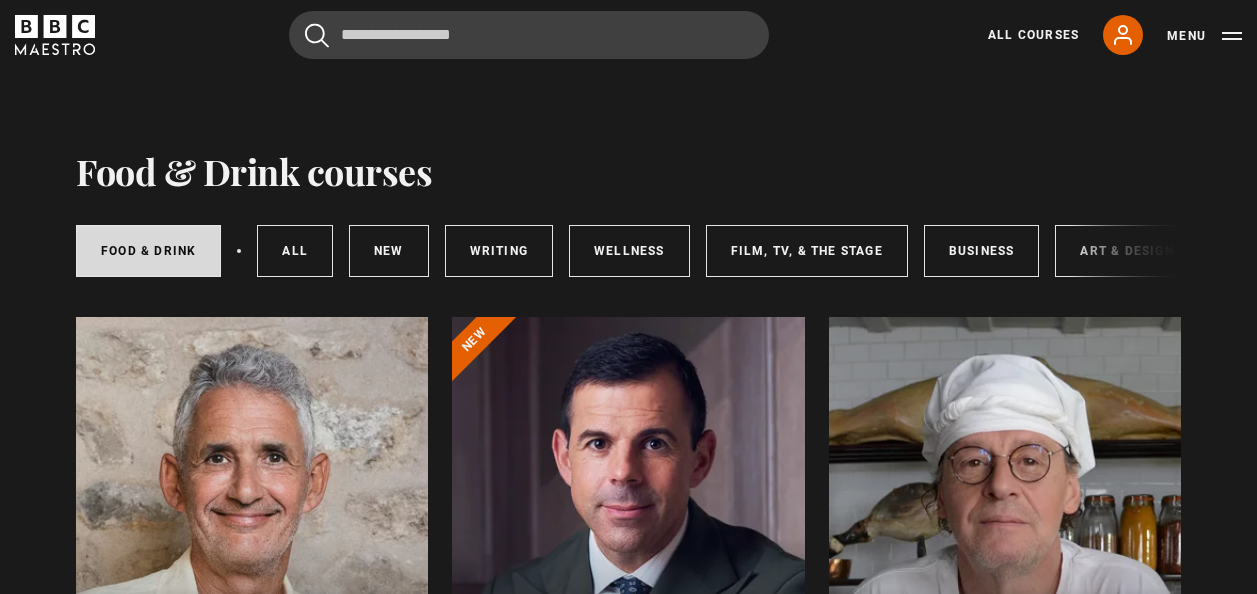 scroll, scrollTop: 0, scrollLeft: 0, axis: both 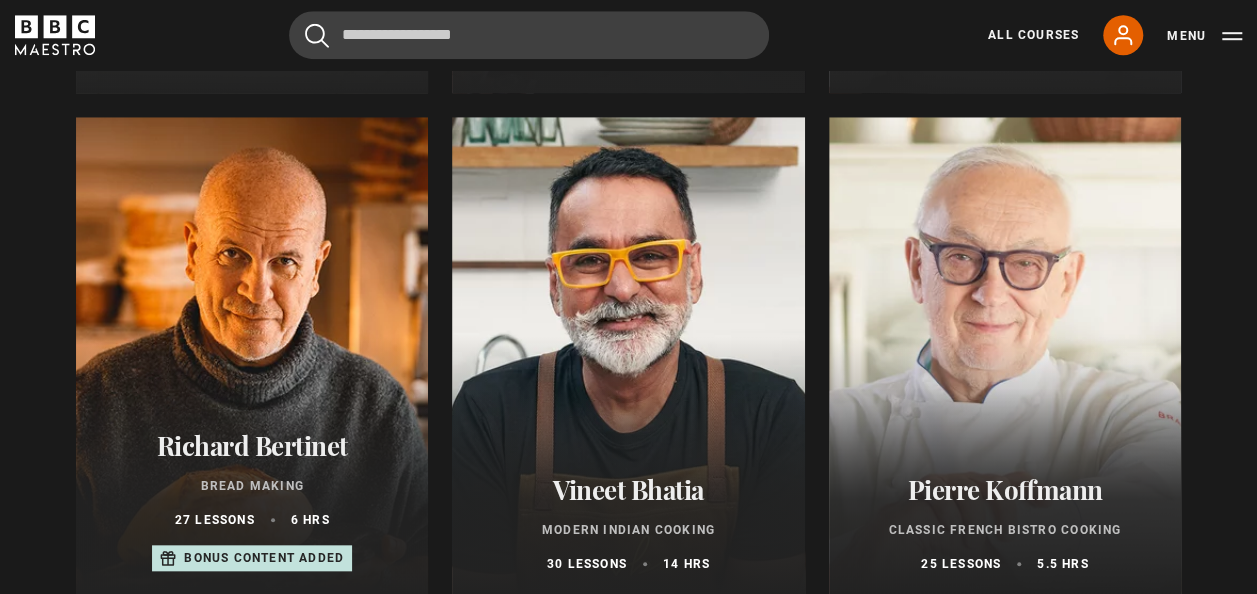 click on "Food & Drink
courses
Food & Drink
All courses
New courses
Writing
Wellness
Film, TV, & The Stage
Business
Art & Design
Music
Home & Lifestyle
Professor Tim Spector
The Science of Eating Well
20 lessons
4 hrs
Ago Perrone
Mastering Mixology" at bounding box center [628, 321] 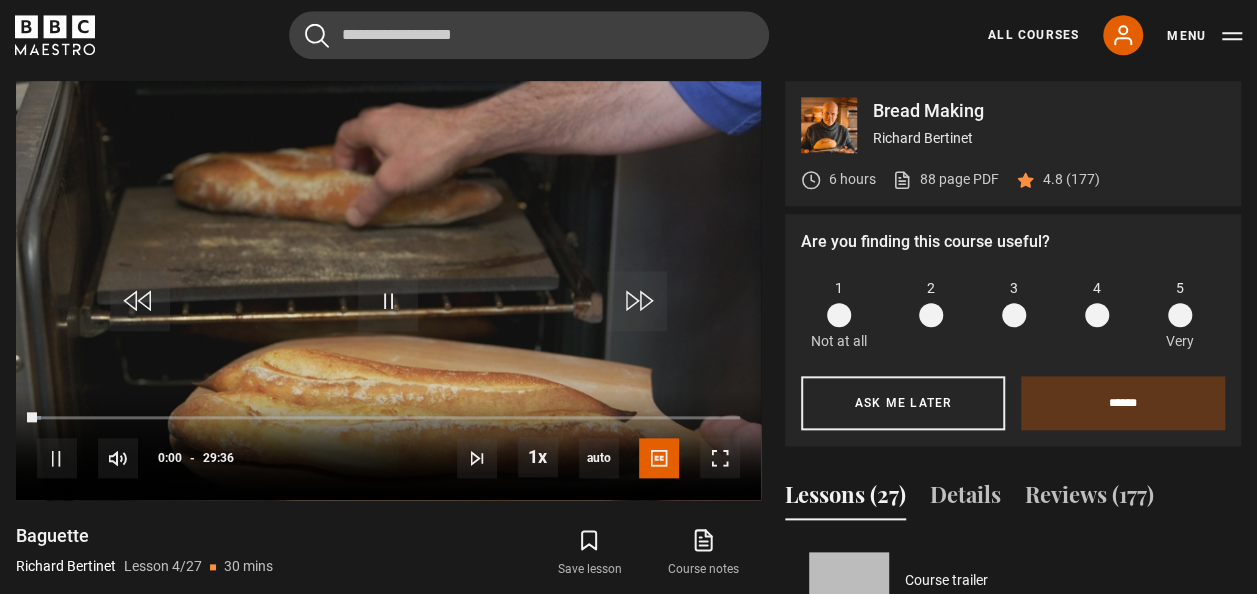 scroll, scrollTop: 884, scrollLeft: 0, axis: vertical 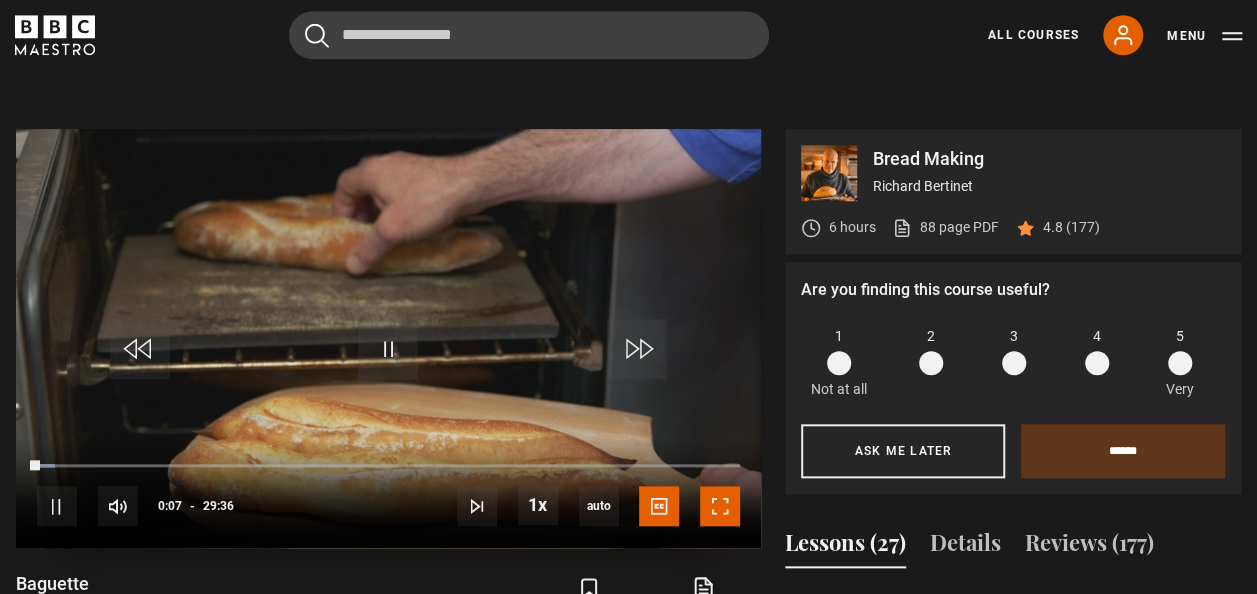 click at bounding box center [720, 506] 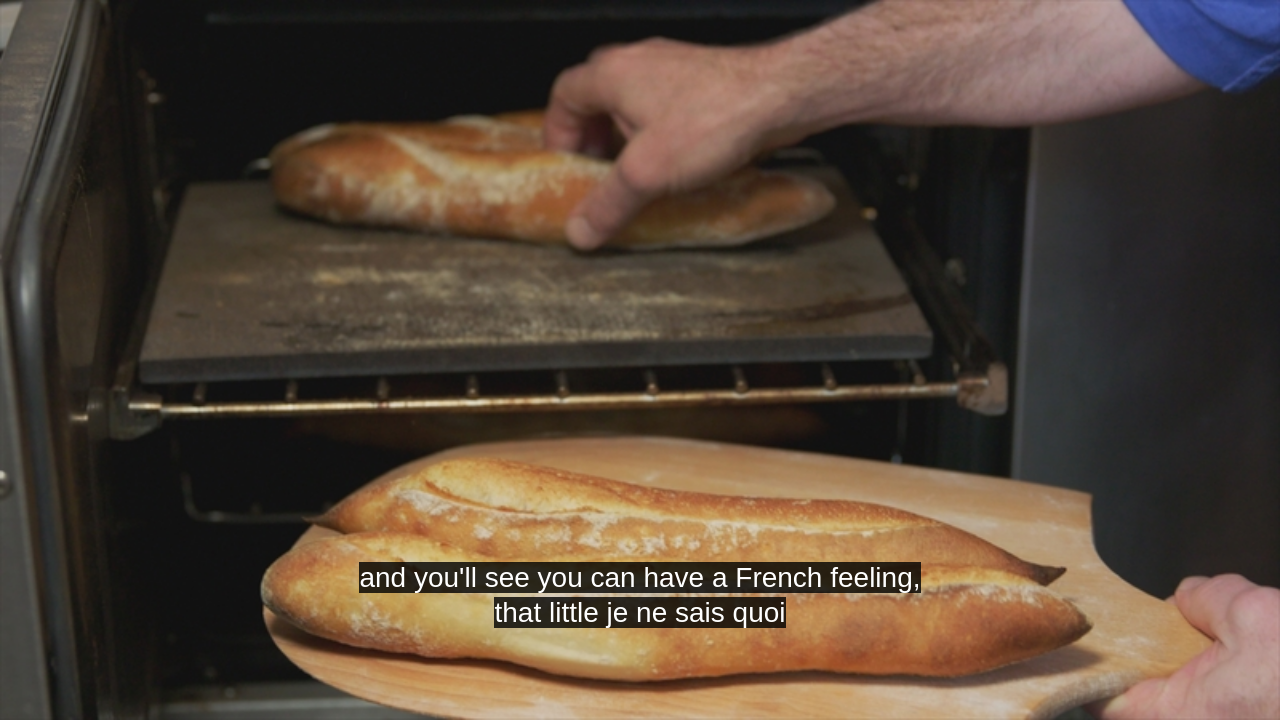 click at bounding box center (640, 360) 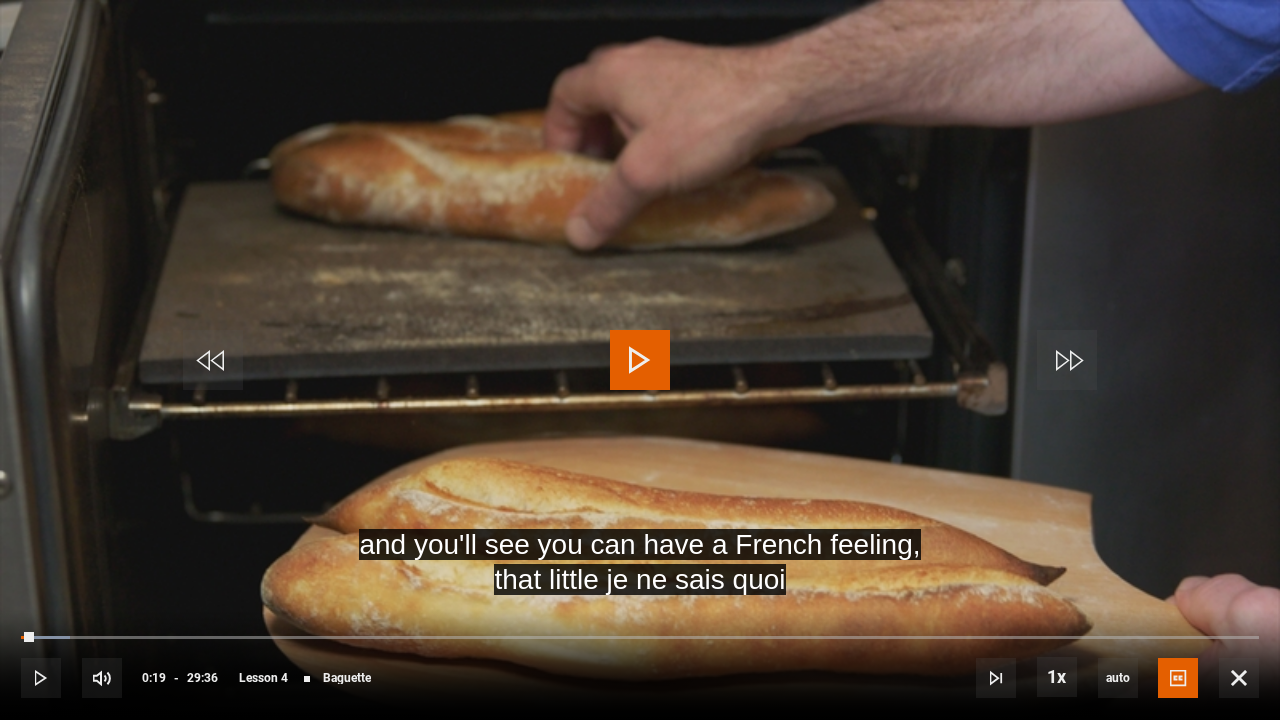 click at bounding box center [640, 360] 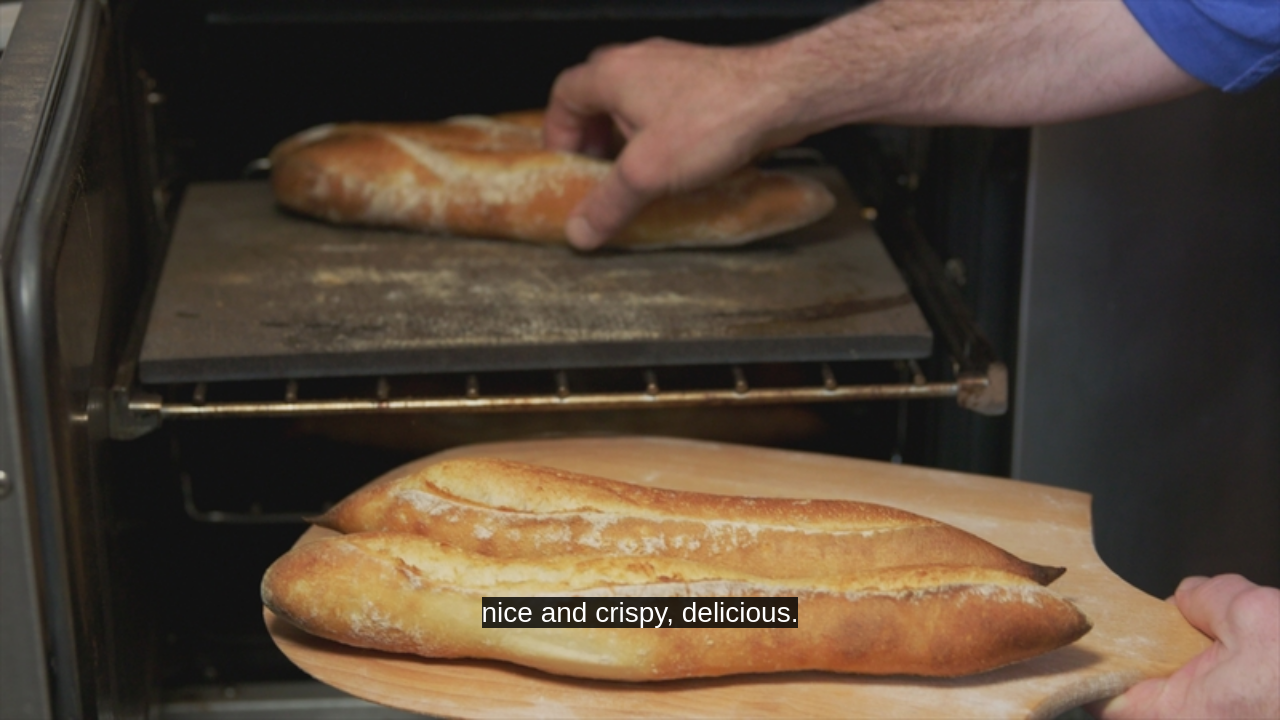 click at bounding box center (640, 360) 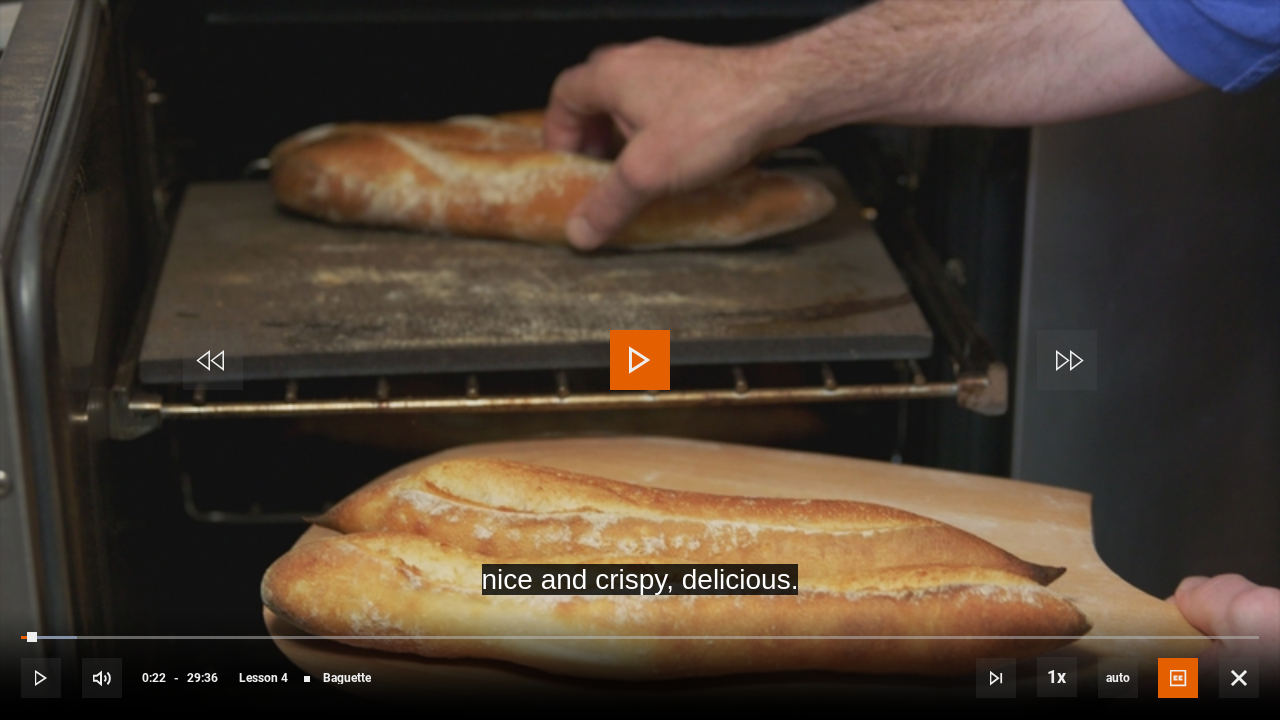click at bounding box center (640, 360) 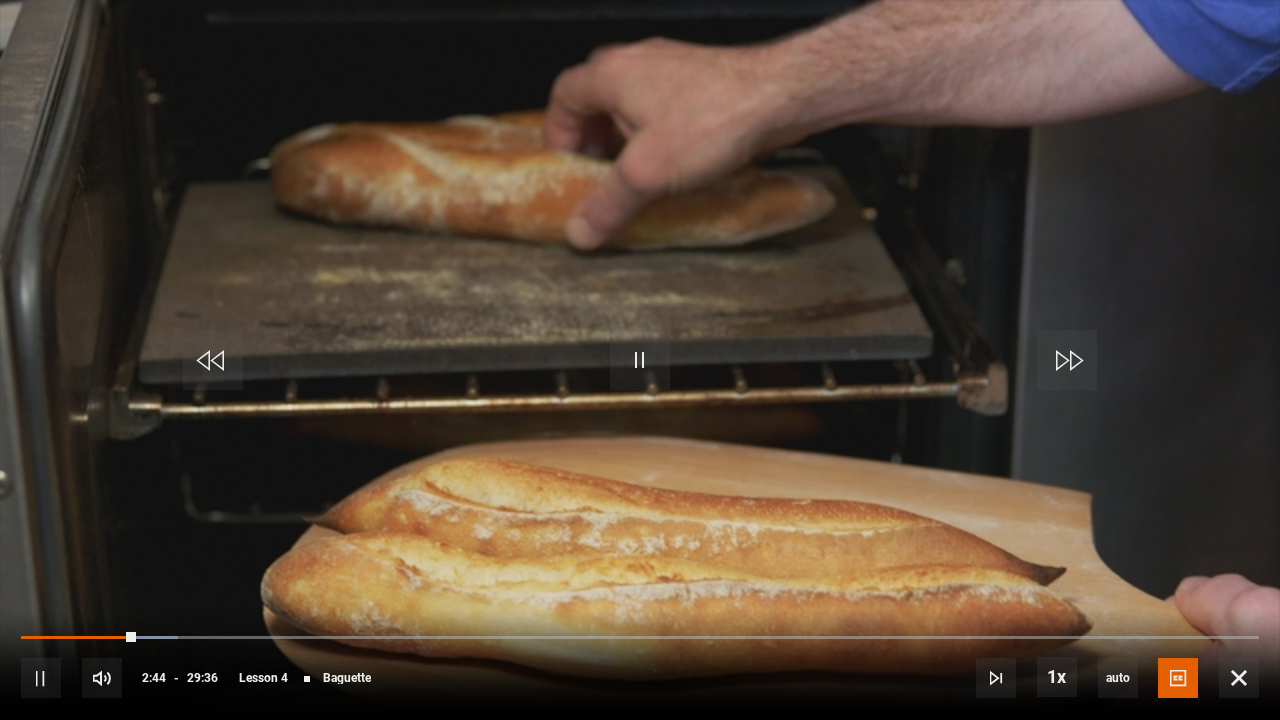 click at bounding box center (640, 360) 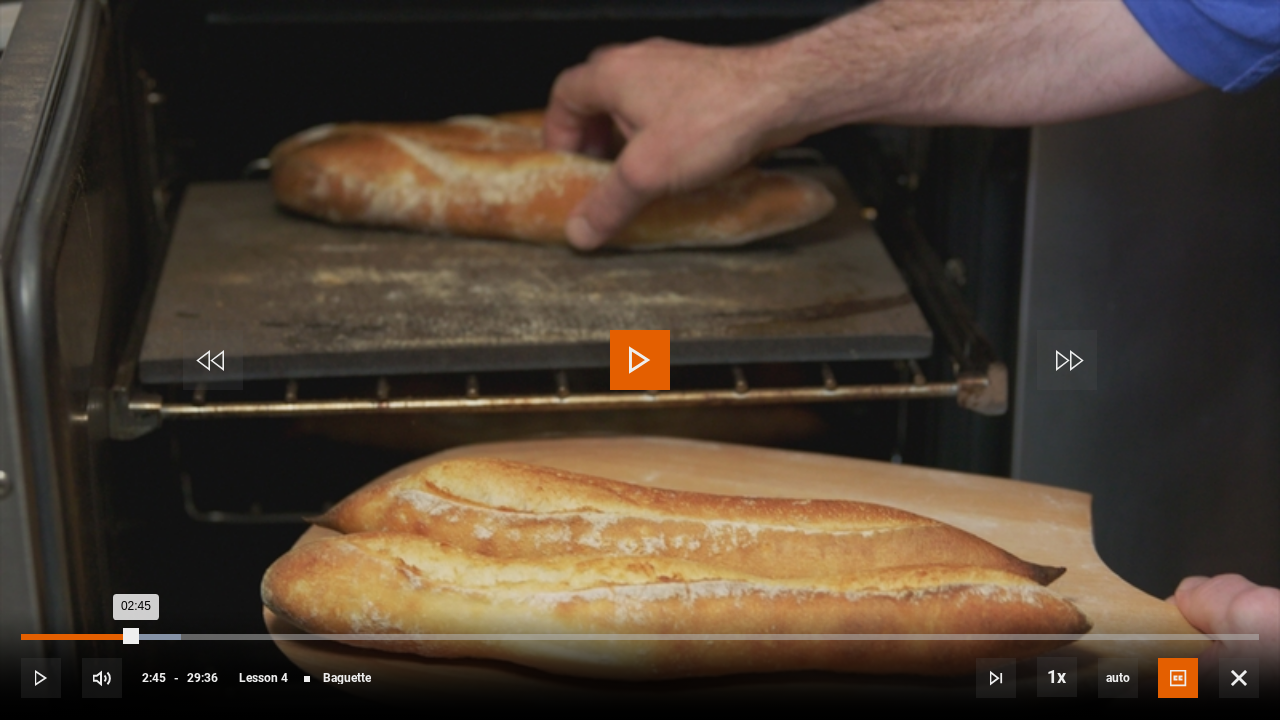 click on "02:45" at bounding box center [78, 637] 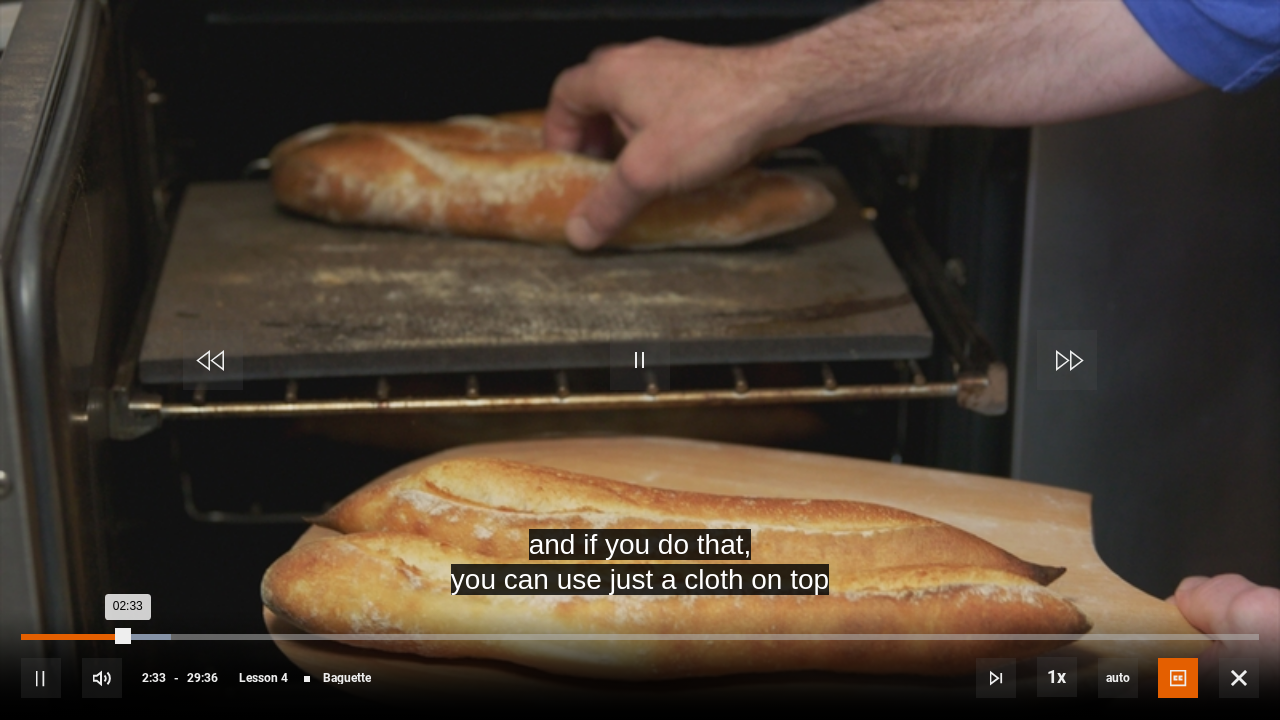 click at bounding box center (640, 360) 